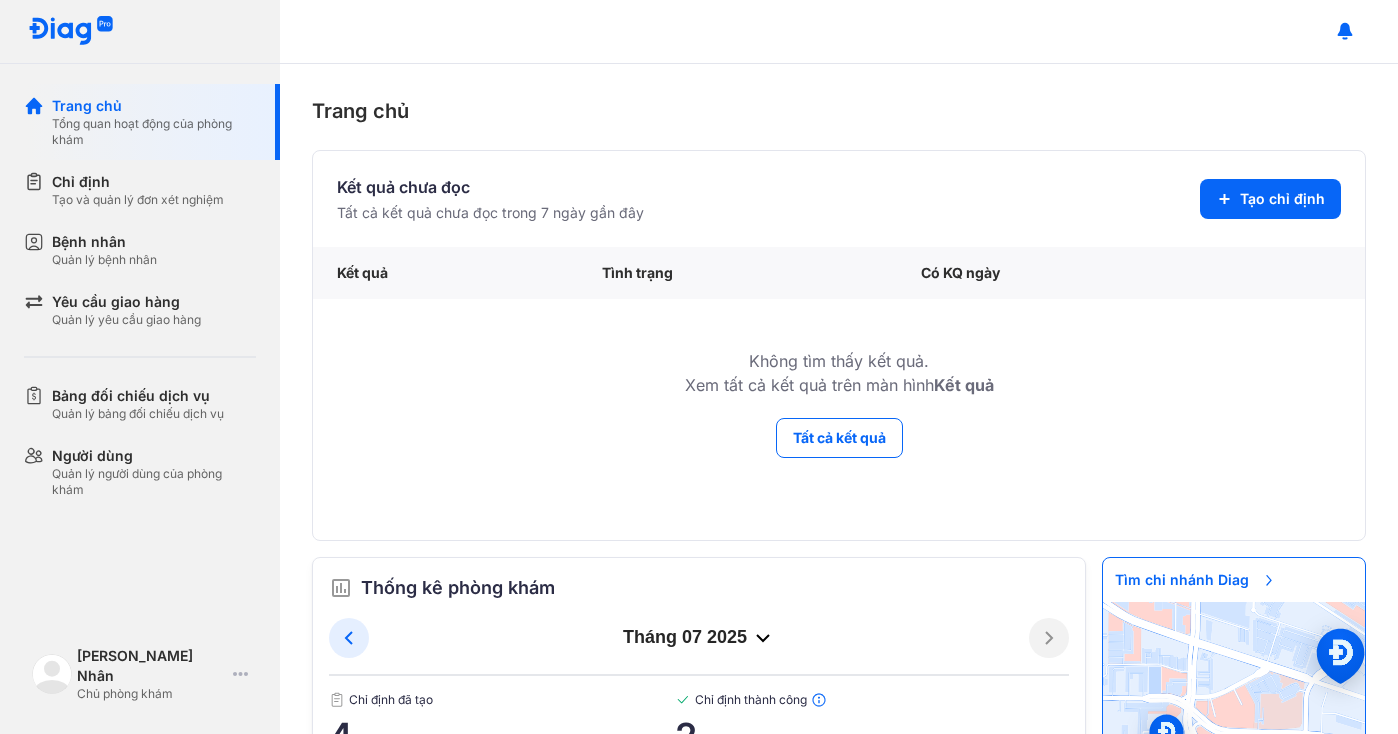 scroll, scrollTop: 0, scrollLeft: 0, axis: both 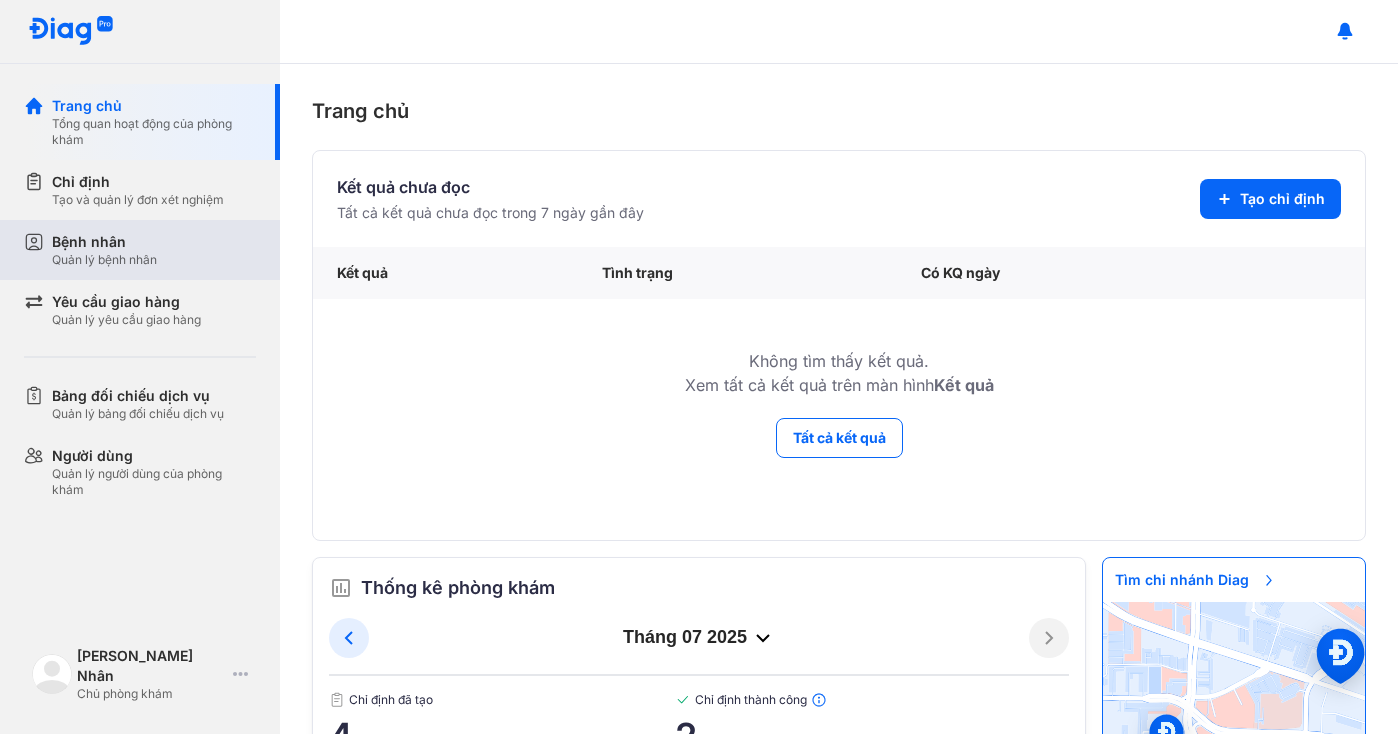 click on "Bệnh nhân Quản lý bệnh nhân" at bounding box center (154, 250) 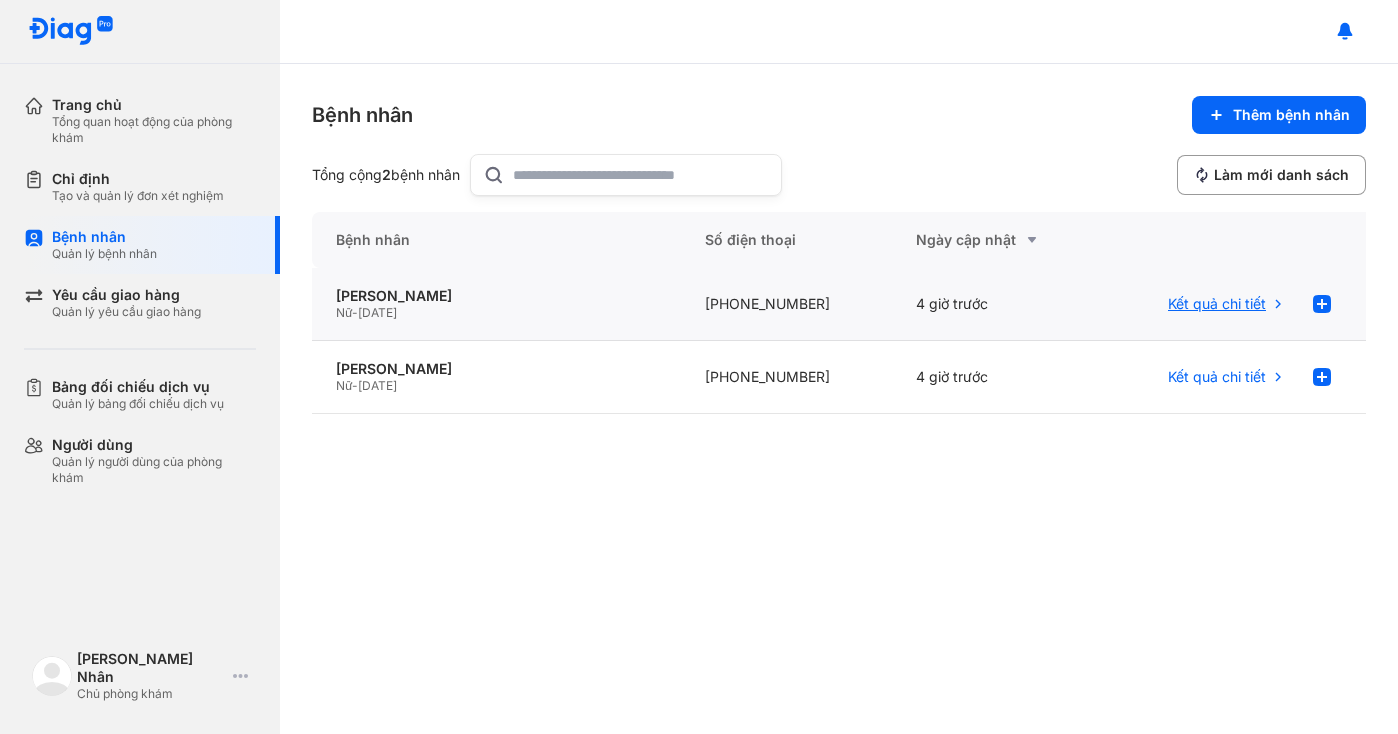 click on "Kết quả chi tiết" at bounding box center [1217, 304] 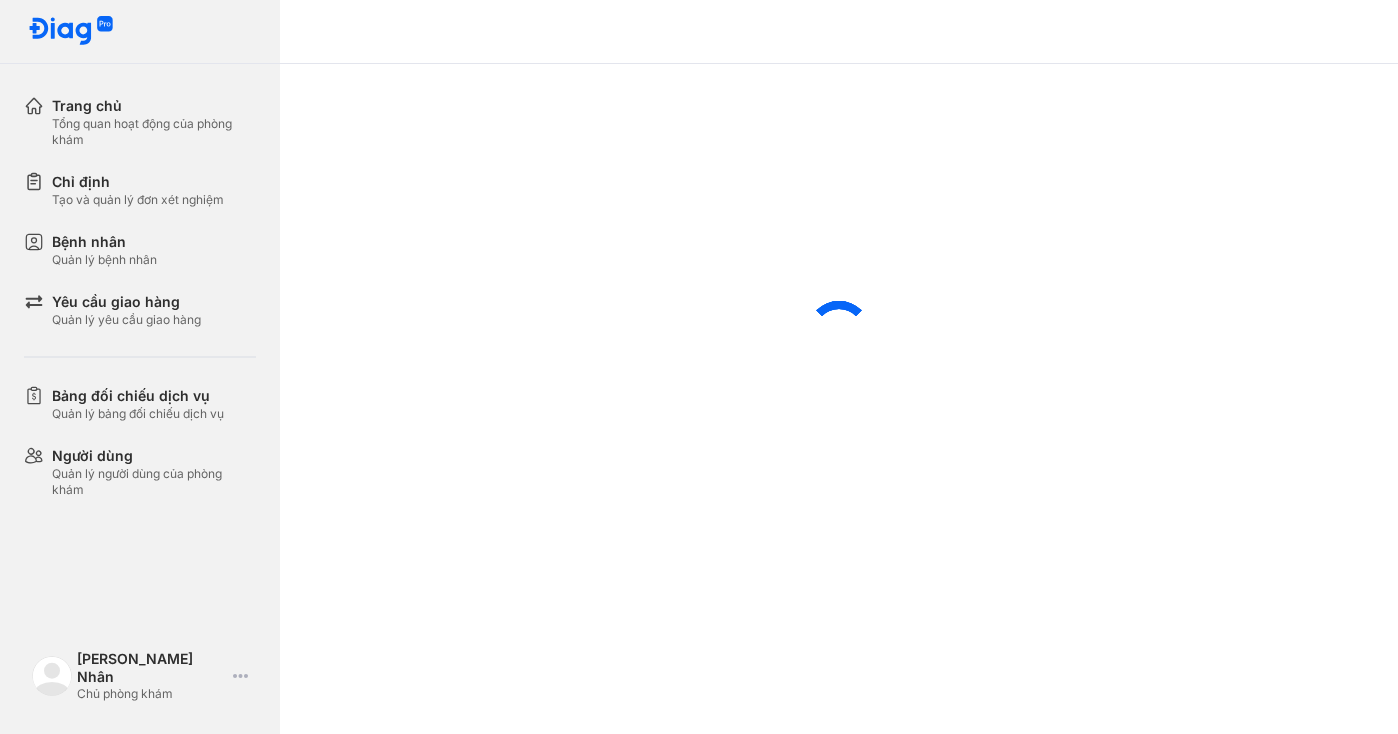 scroll, scrollTop: 0, scrollLeft: 0, axis: both 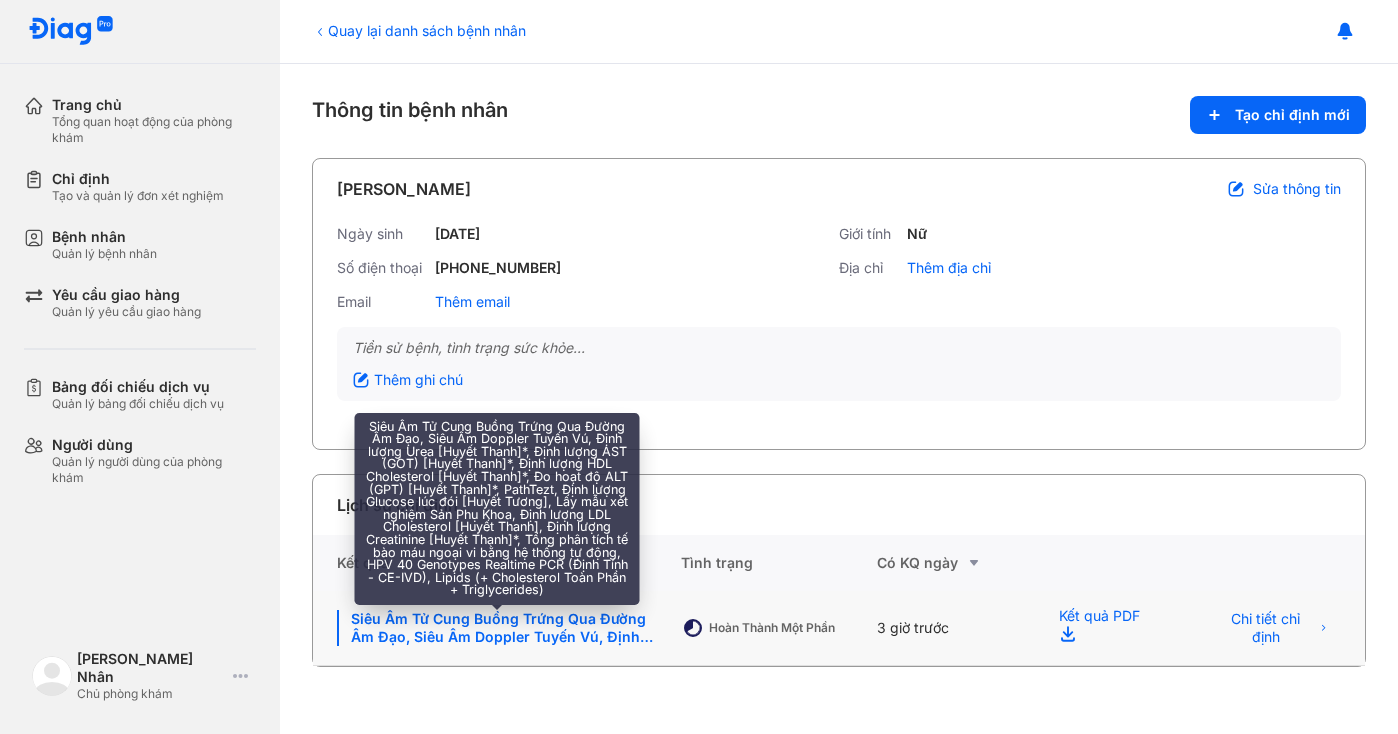 click on "Siêu Âm Tử Cung Buồng Trứng Qua Đường Âm Đạo, Siêu Âm Doppler Tuyến Vú, Định lượng Urea [Huyết Thanh]*, Định lượng AST (GOT) [Huyết Thanh]*, Định lượng HDL Cholesterol [Huyết Thanh]*, Đo hoạt độ ALT (GPT) [Huyết Thanh]*, PathTezt, Định lượng Glucose lúc đói [Huyết Tương], Lấy mẫu xét nghiệm Sản Phụ Khoa, Định lượng LDL Cholesterol [Huyết Thanh], Định lượng Creatinine [Huyết Thanh]*, Tổng phân tích tế bào máu ngoại vi bằng hệ thống tự động, HPV 40 Genotypes Realtime PCR (Định Tính - CE-IVD), Lipids (+ Cholesterol Toàn Phần + Triglycerides)" 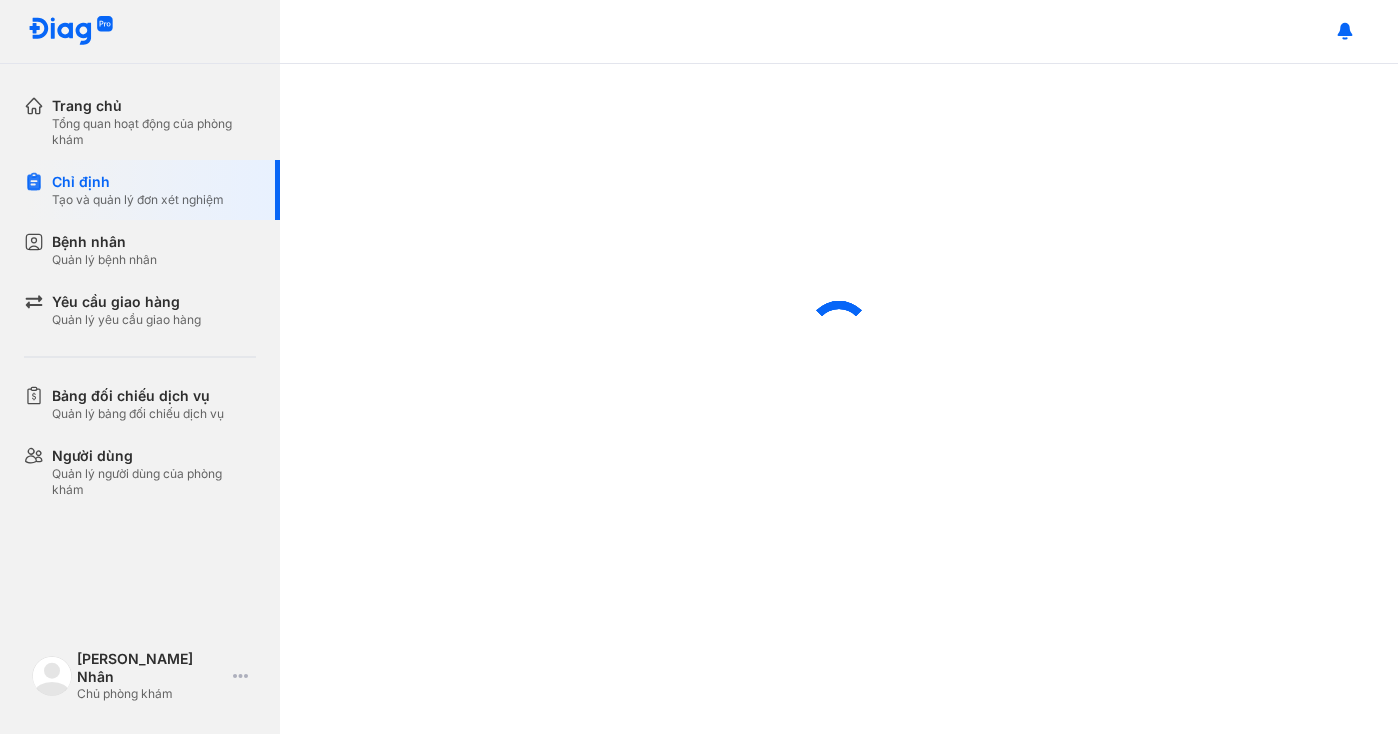 scroll, scrollTop: 0, scrollLeft: 0, axis: both 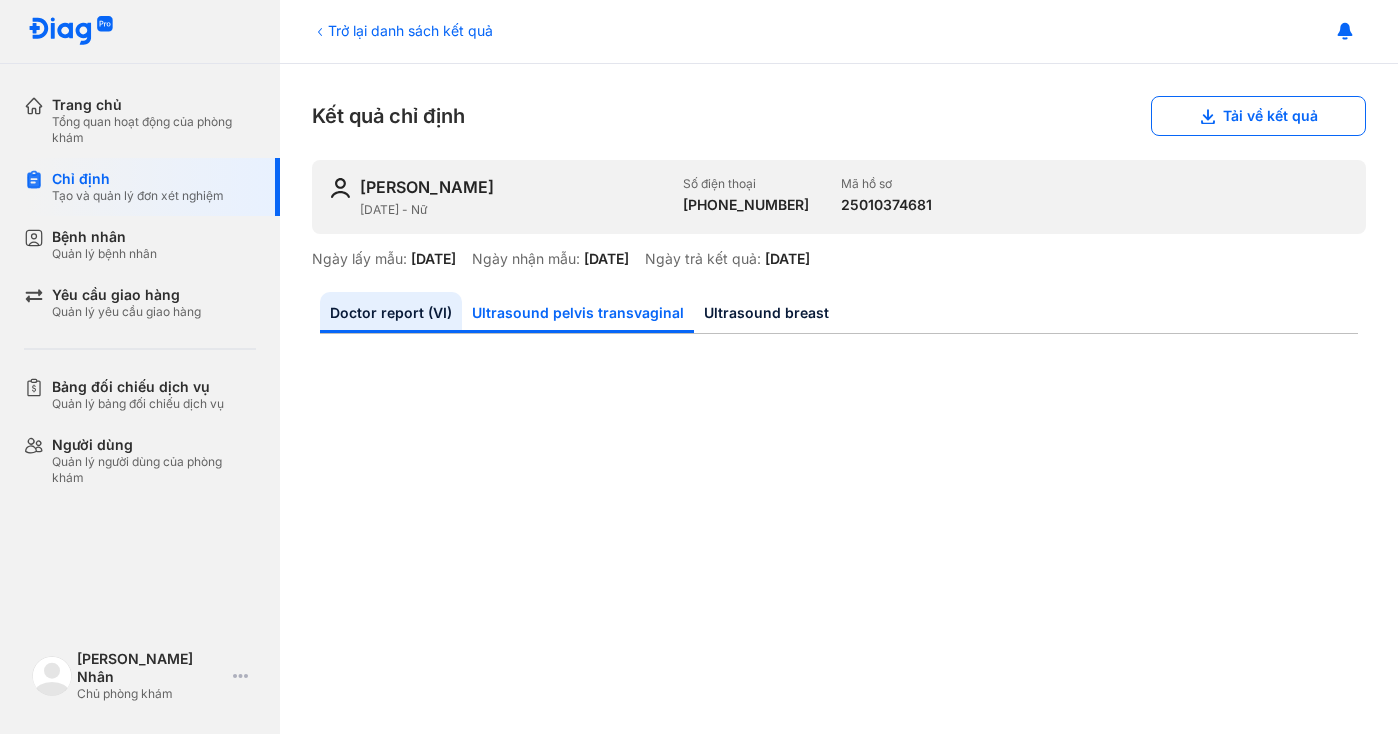 click on "Ultrasound pelvis transvaginal" at bounding box center [578, 312] 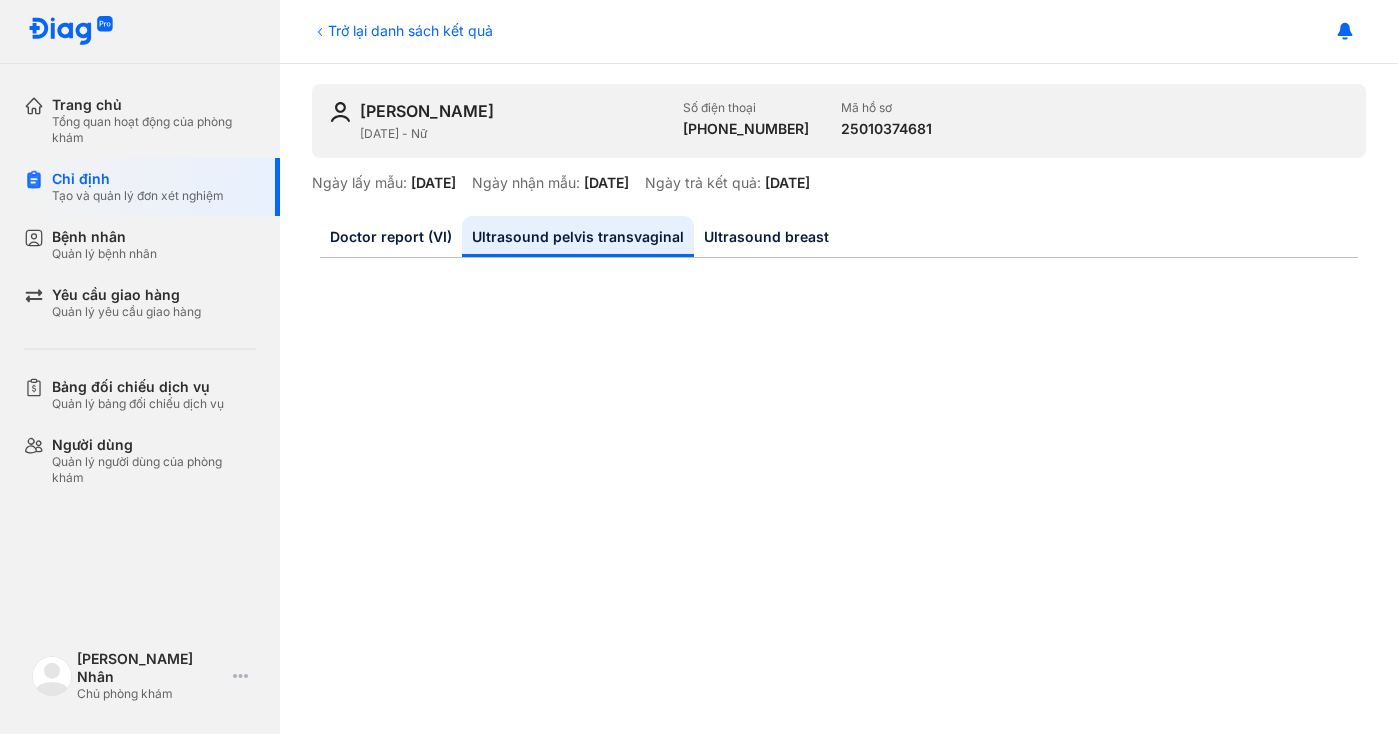 scroll, scrollTop: 0, scrollLeft: 0, axis: both 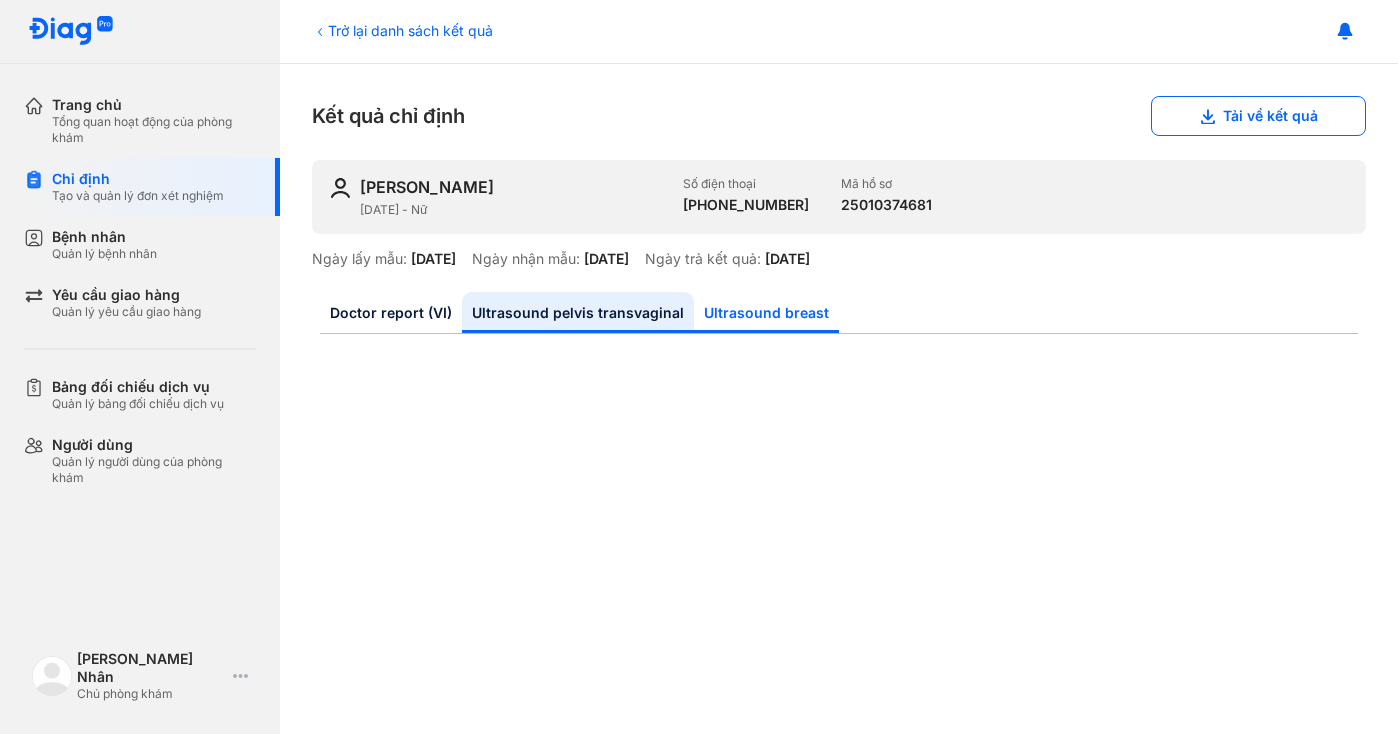click on "Ultrasound breast" at bounding box center [766, 312] 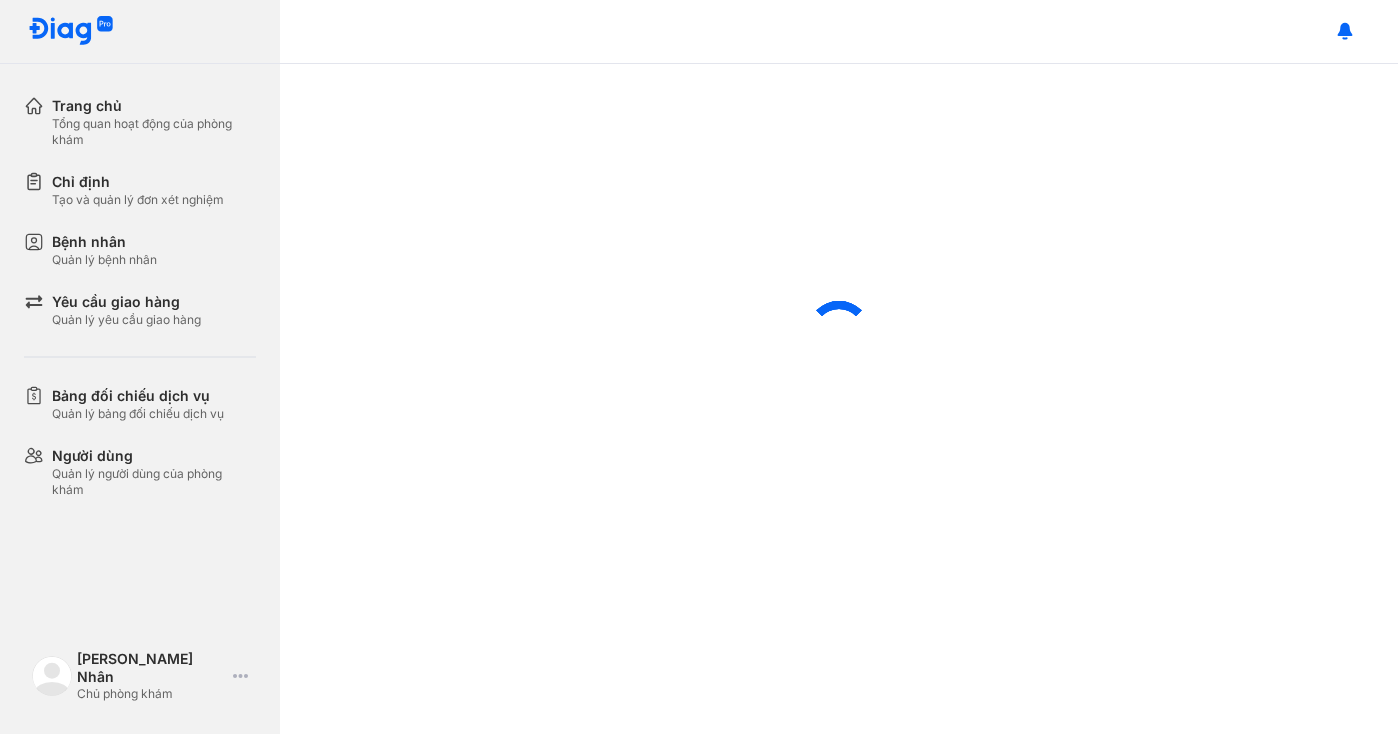scroll, scrollTop: 0, scrollLeft: 0, axis: both 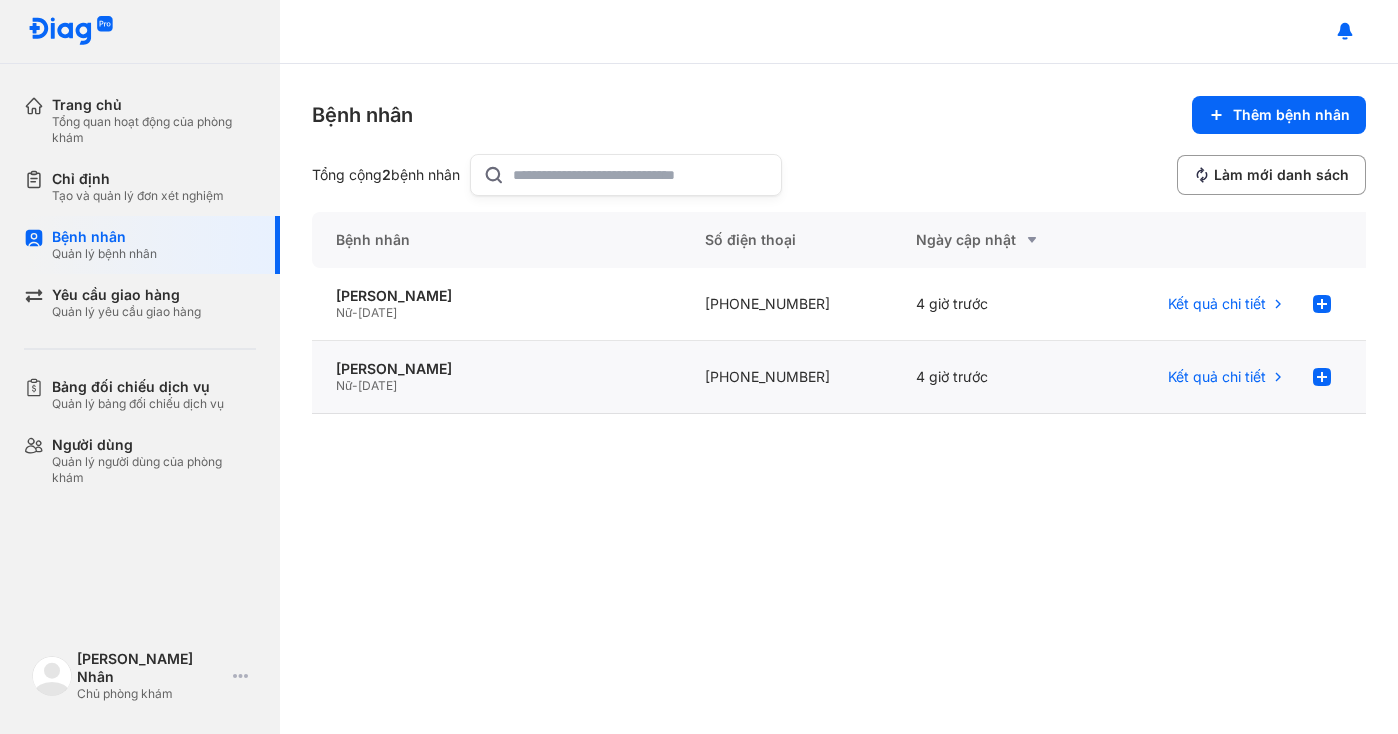 click on "Nữ  -  [DATE]" 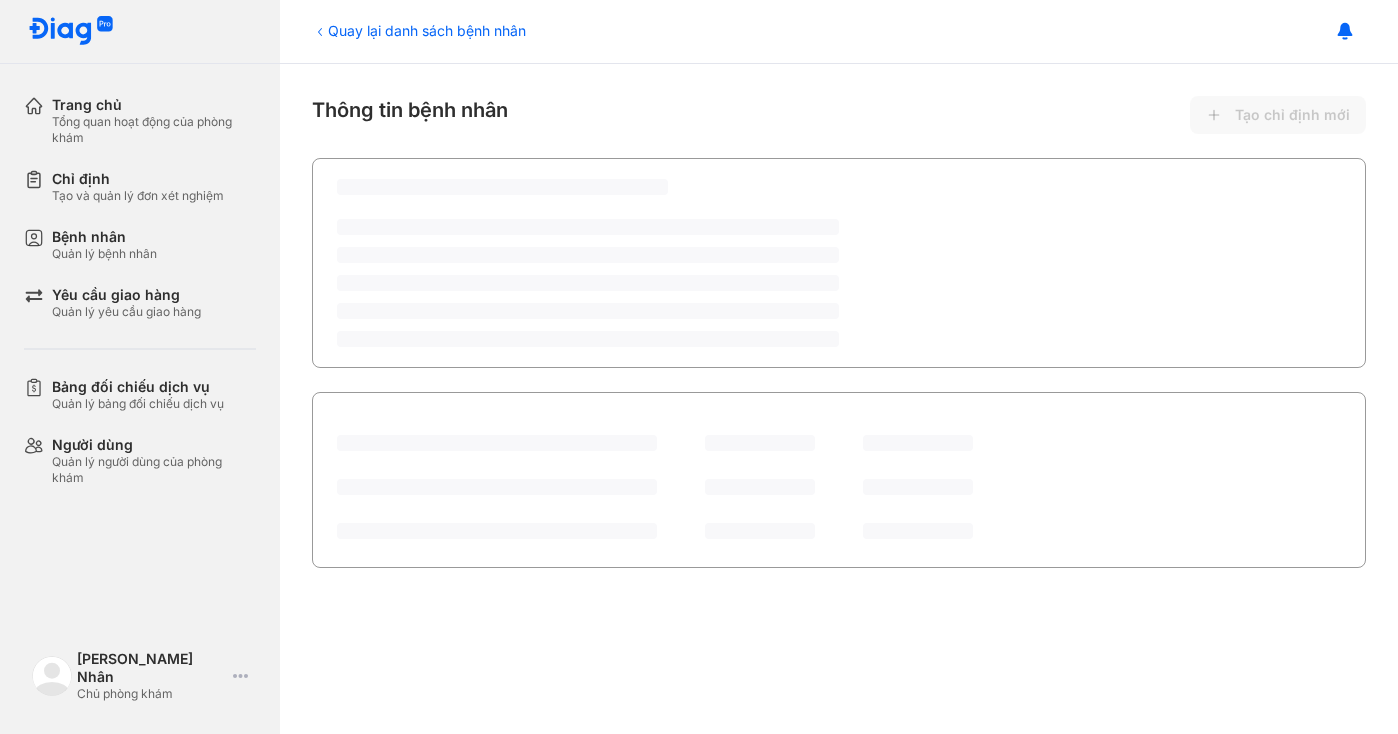 scroll, scrollTop: 0, scrollLeft: 0, axis: both 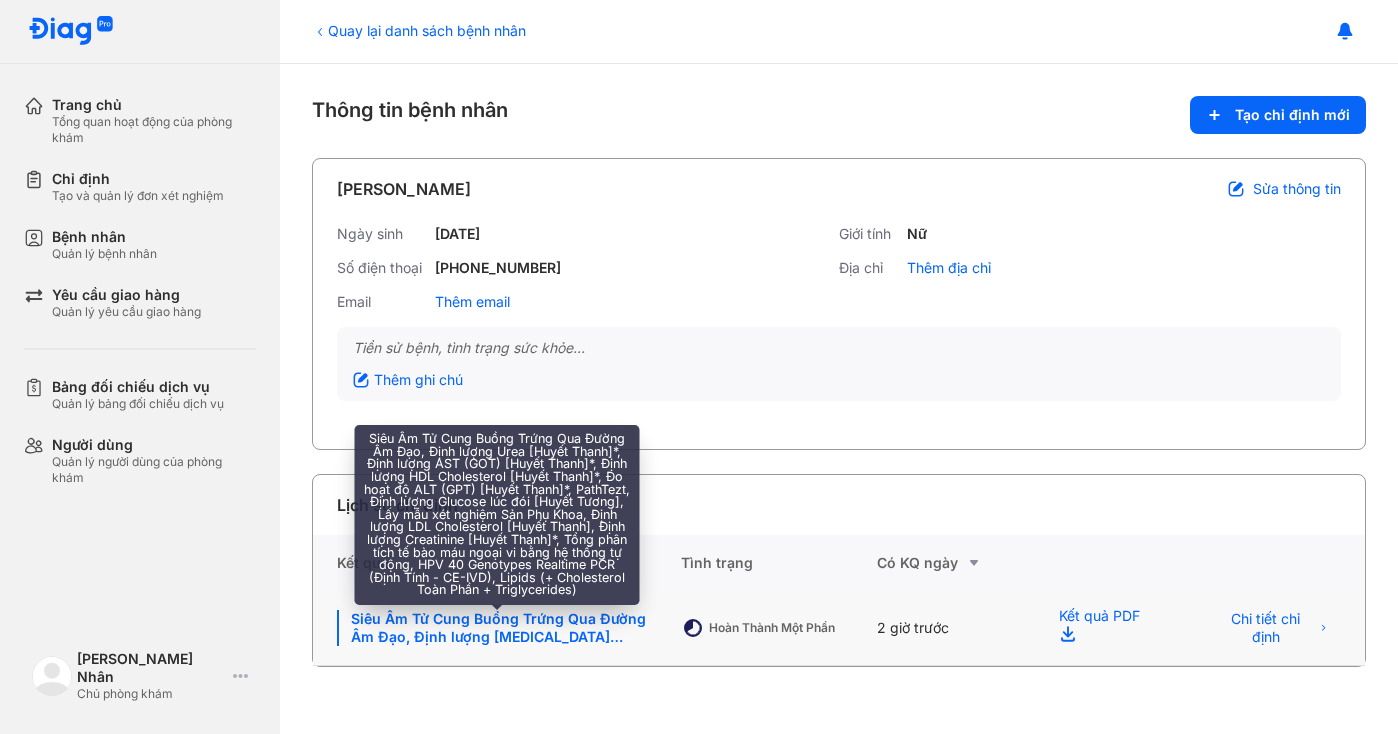 click on "Siêu Âm Tử Cung Buồng Trứng Qua Đường Âm Đạo, Định lượng Urea [Huyết Thanh]*, Định lượng AST (GOT) [Huyết Thanh]*, Định lượng HDL Cholesterol [Huyết Thanh]*, Đo hoạt độ ALT (GPT) [Huyết Thanh]*, PathTezt, Định lượng Glucose lúc đói [Huyết Tương], Lấy mẫu xét nghiệm Sản Phụ Khoa, Định lượng LDL Cholesterol [Huyết Thanh], Định lượng Creatinine [Huyết Thanh]*, Tổng phân tích tế bào máu ngoại vi bằng hệ thống tự động, HPV 40 Genotypes Realtime PCR (Định Tính - CE-IVD), Lipids (+ Cholesterol Toàn Phần + Triglycerides)" 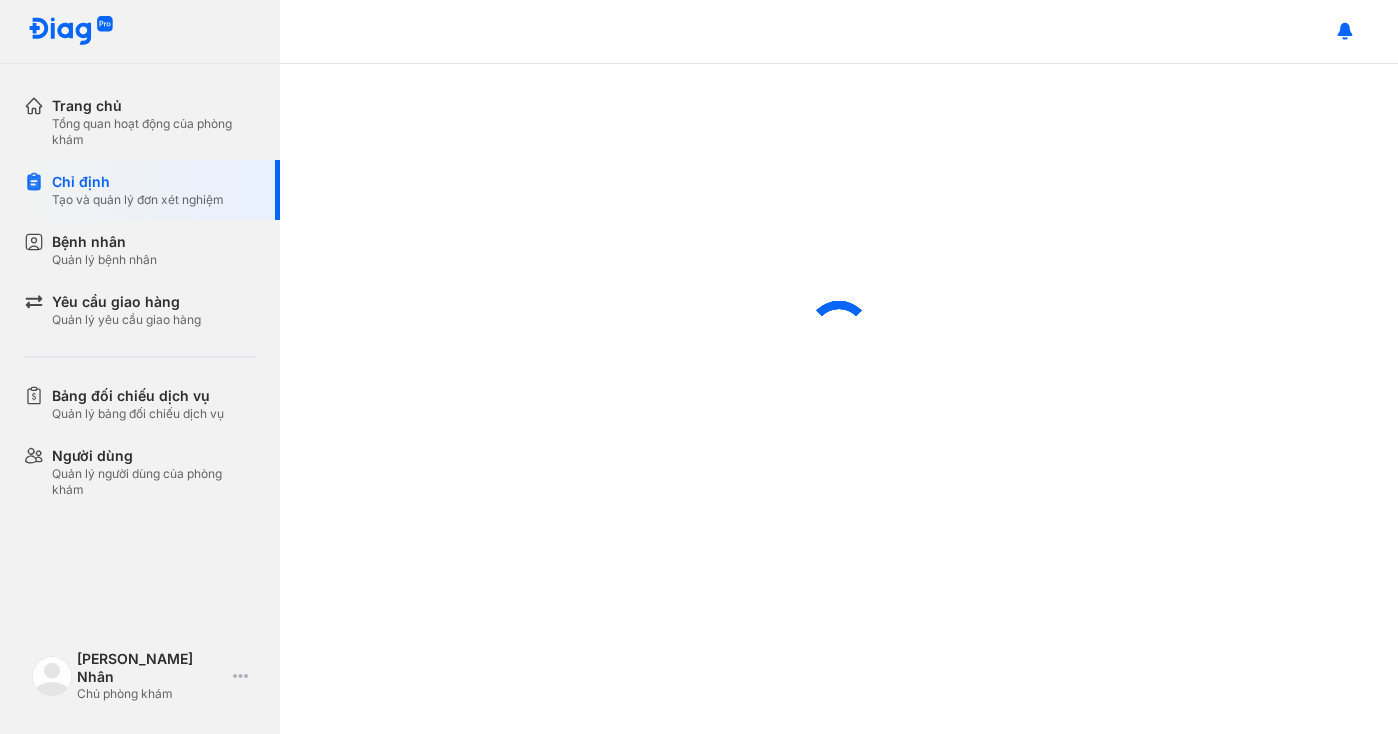 scroll, scrollTop: 0, scrollLeft: 0, axis: both 